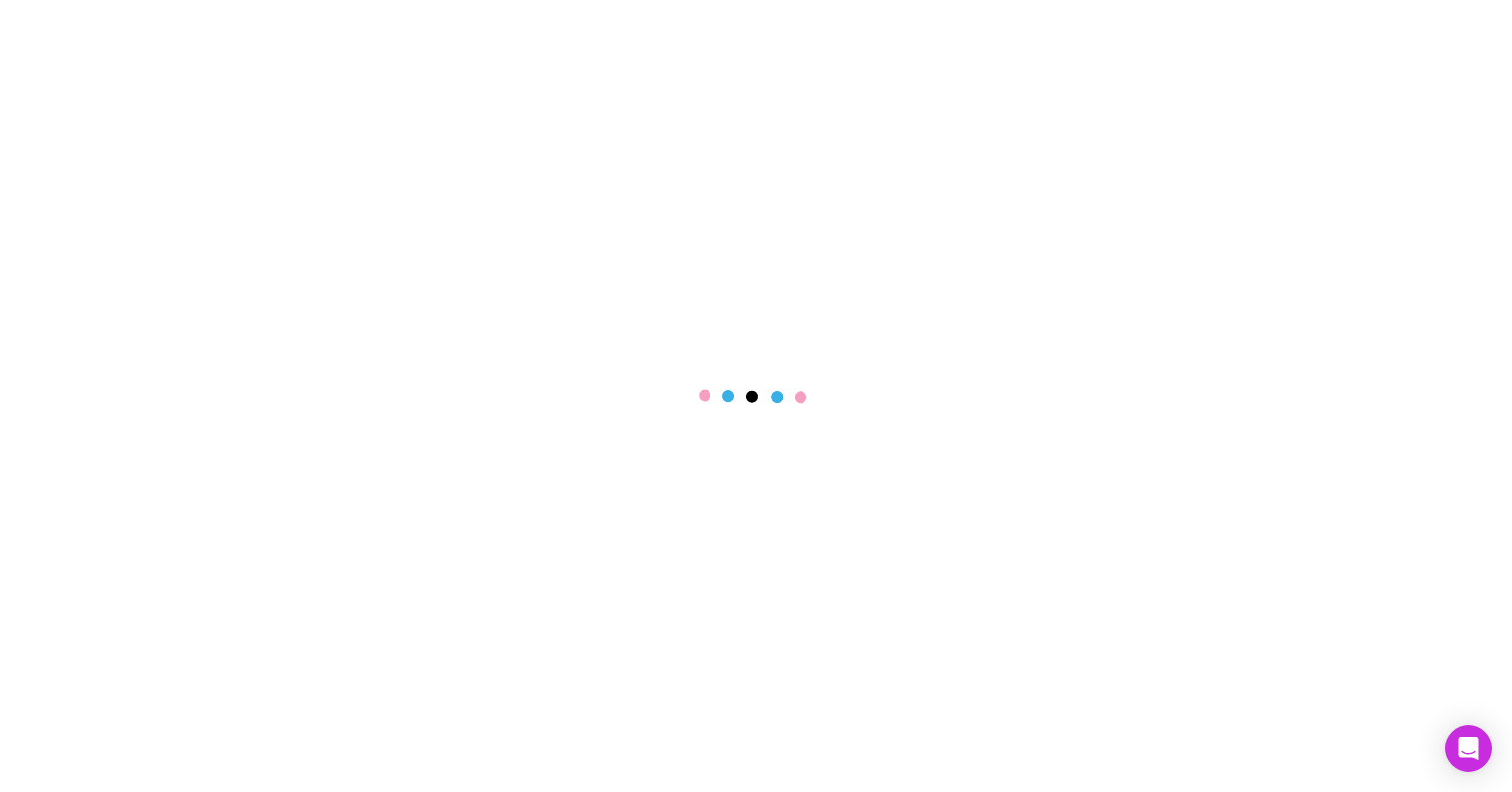 scroll, scrollTop: 0, scrollLeft: 0, axis: both 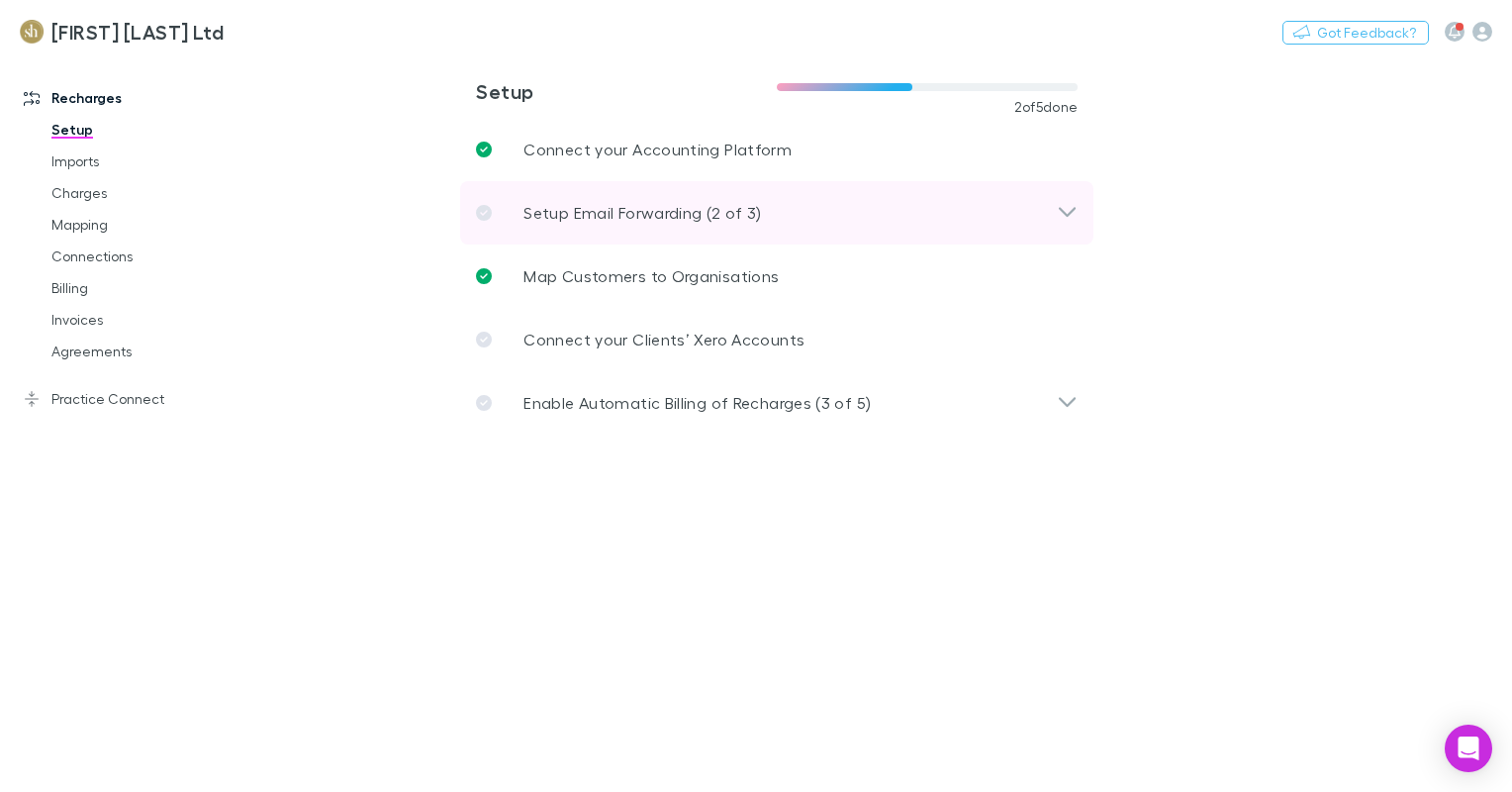 click on "Setup Email Forwarding    (2 of 3)" at bounding box center (642, 213) 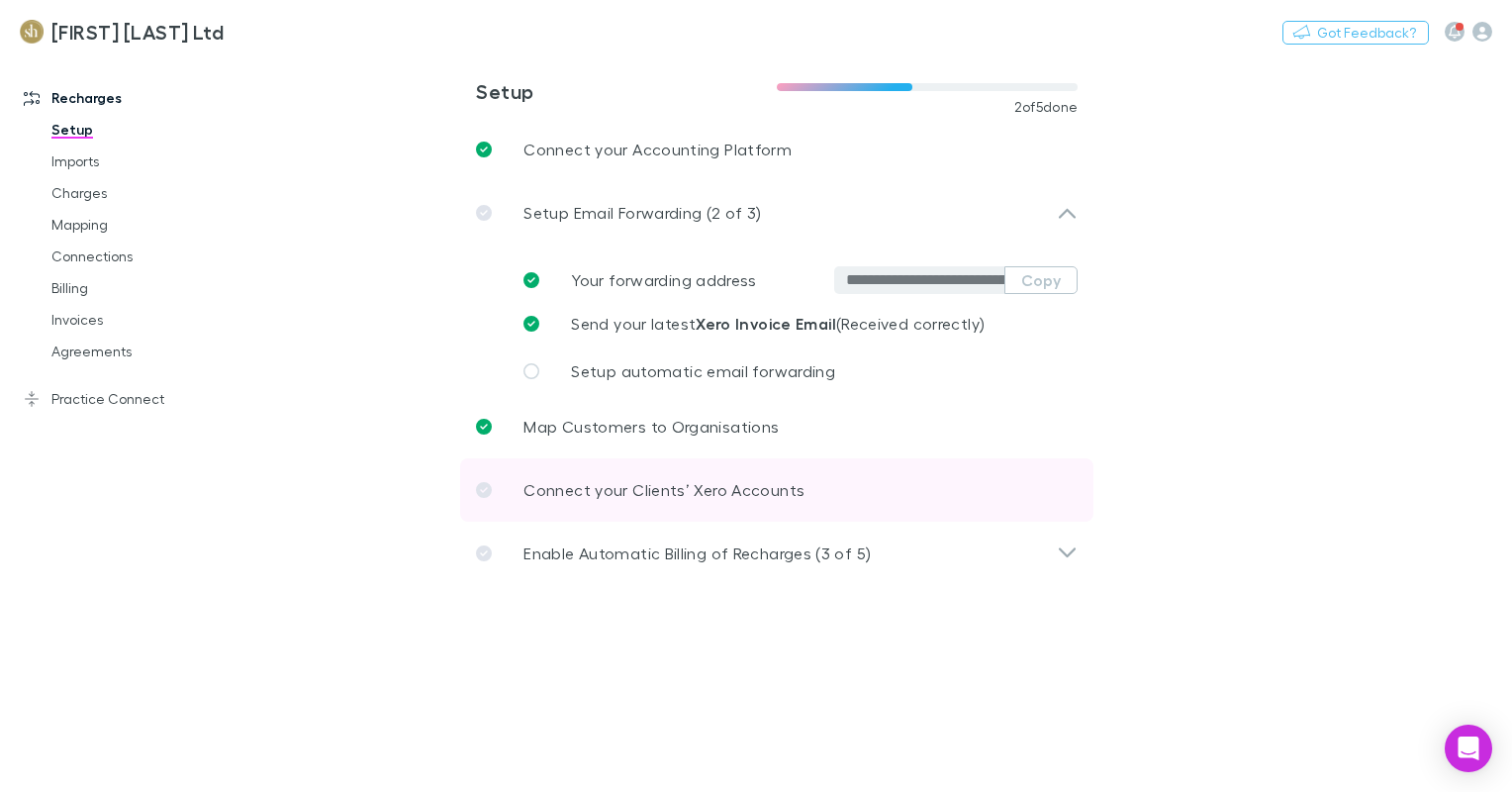 click on "Connect your Clients’ Xero Accounts" at bounding box center [664, 490] 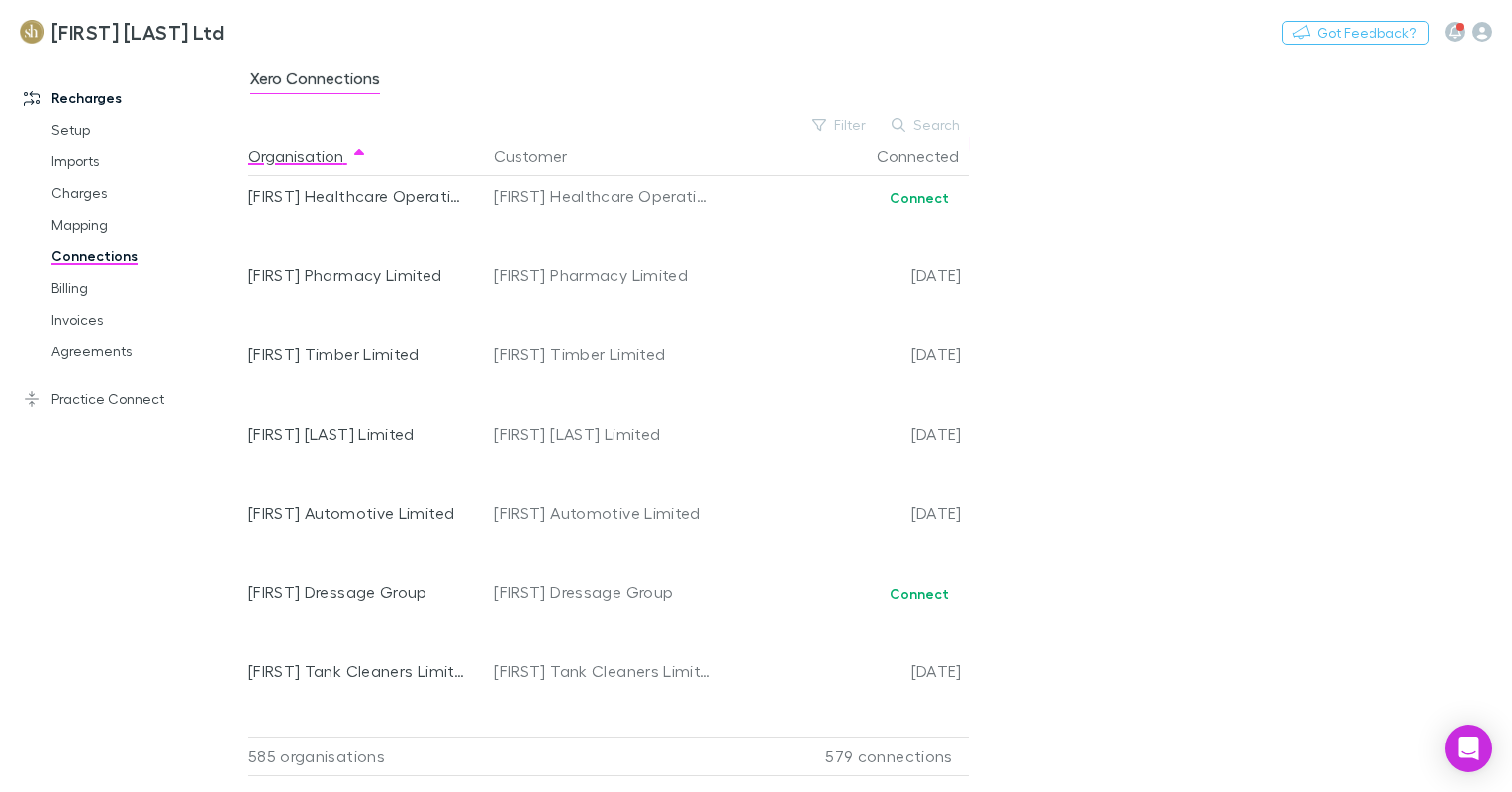 scroll, scrollTop: 6469, scrollLeft: 0, axis: vertical 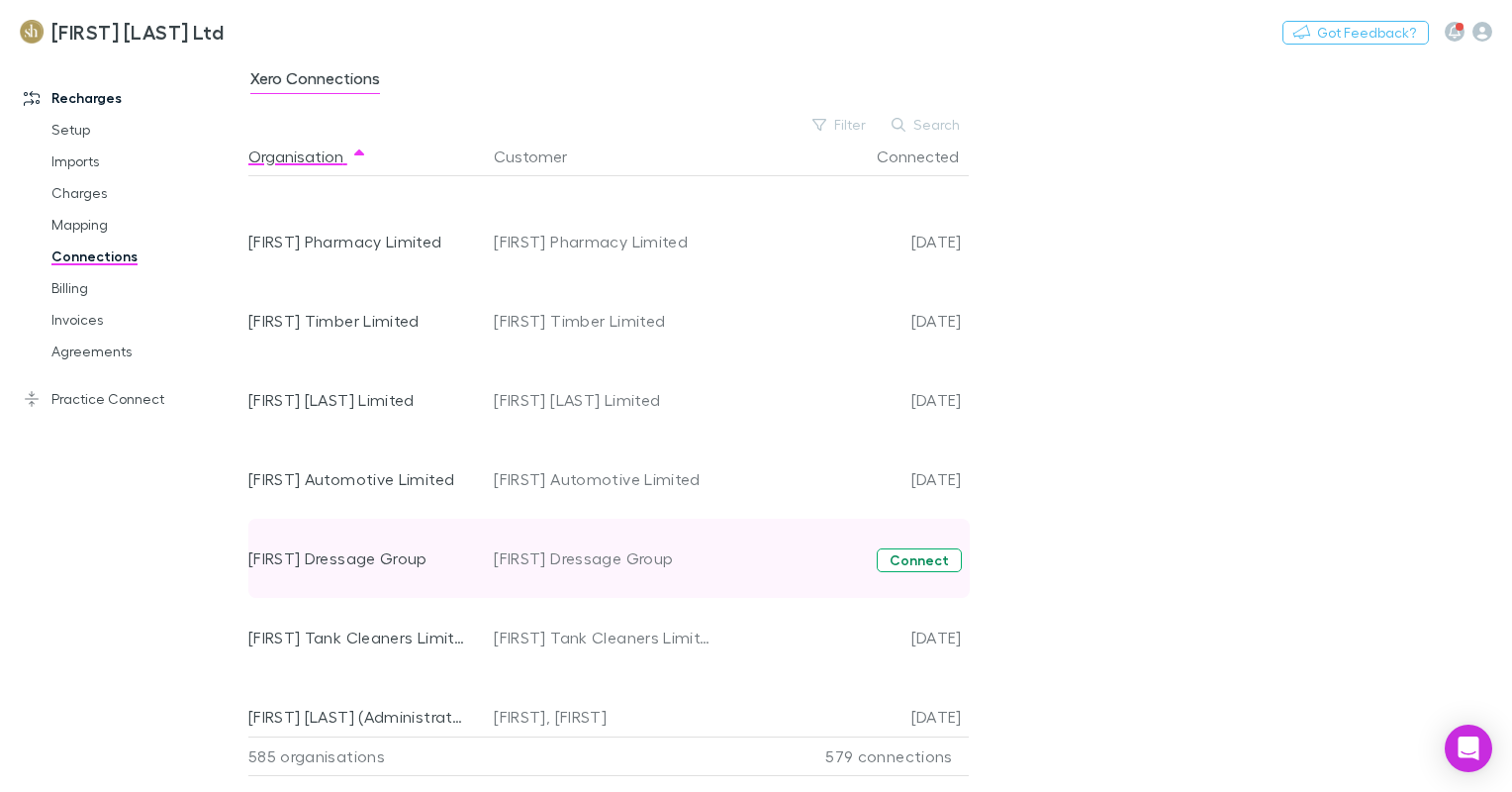 click on "Connect" at bounding box center [919, 164] 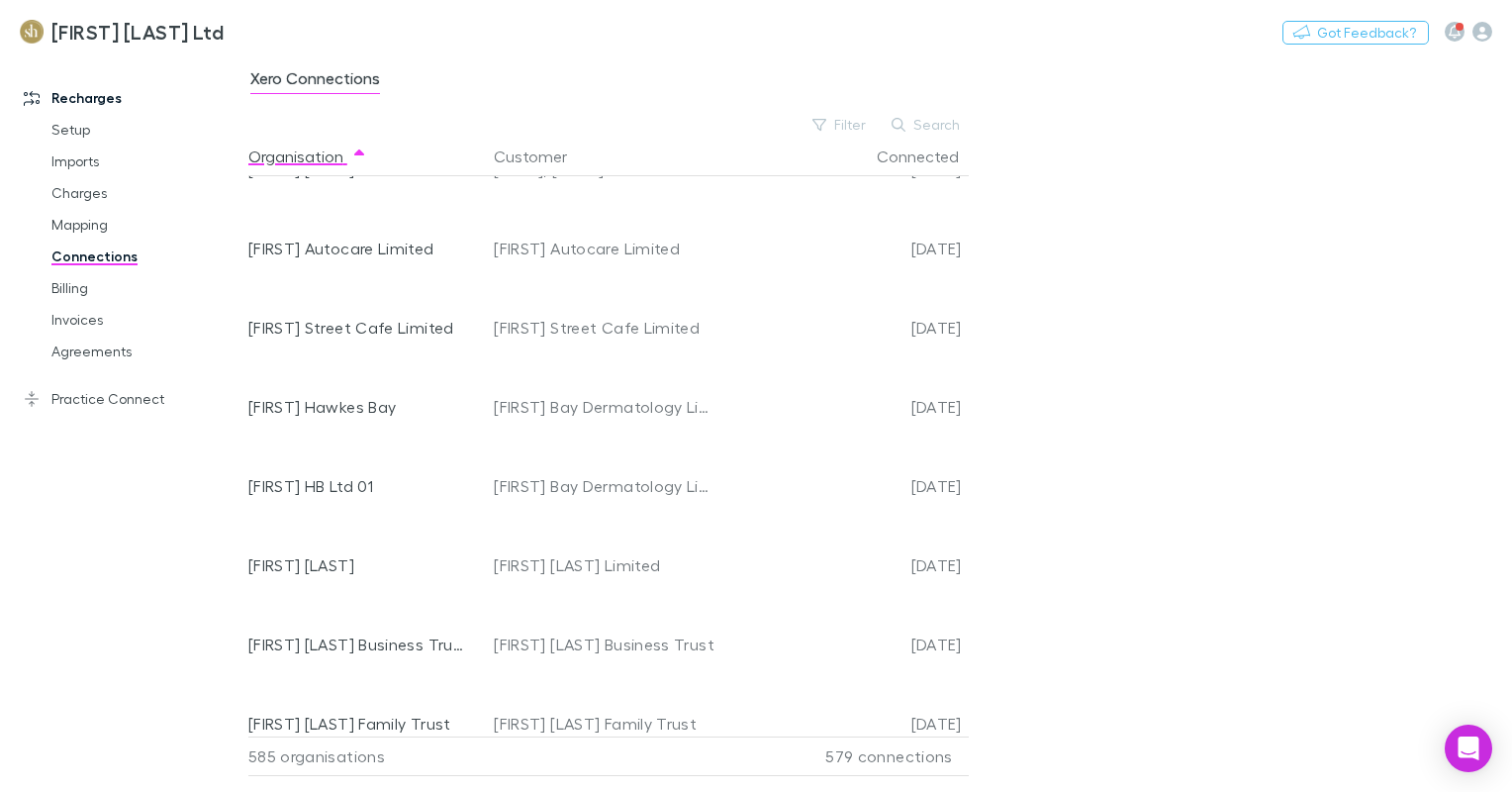 scroll, scrollTop: 9009, scrollLeft: 0, axis: vertical 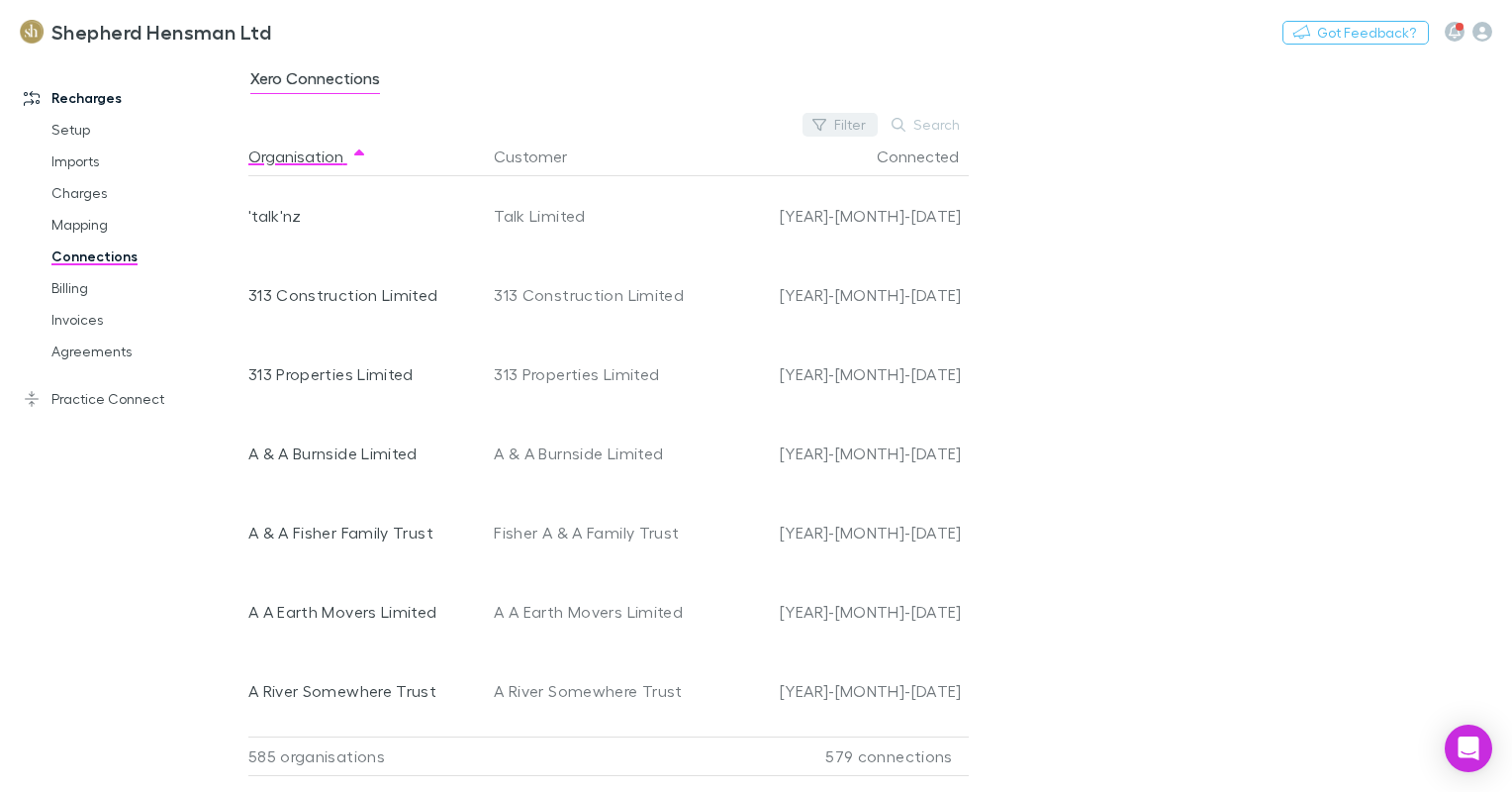click on "Filter" at bounding box center [840, 125] 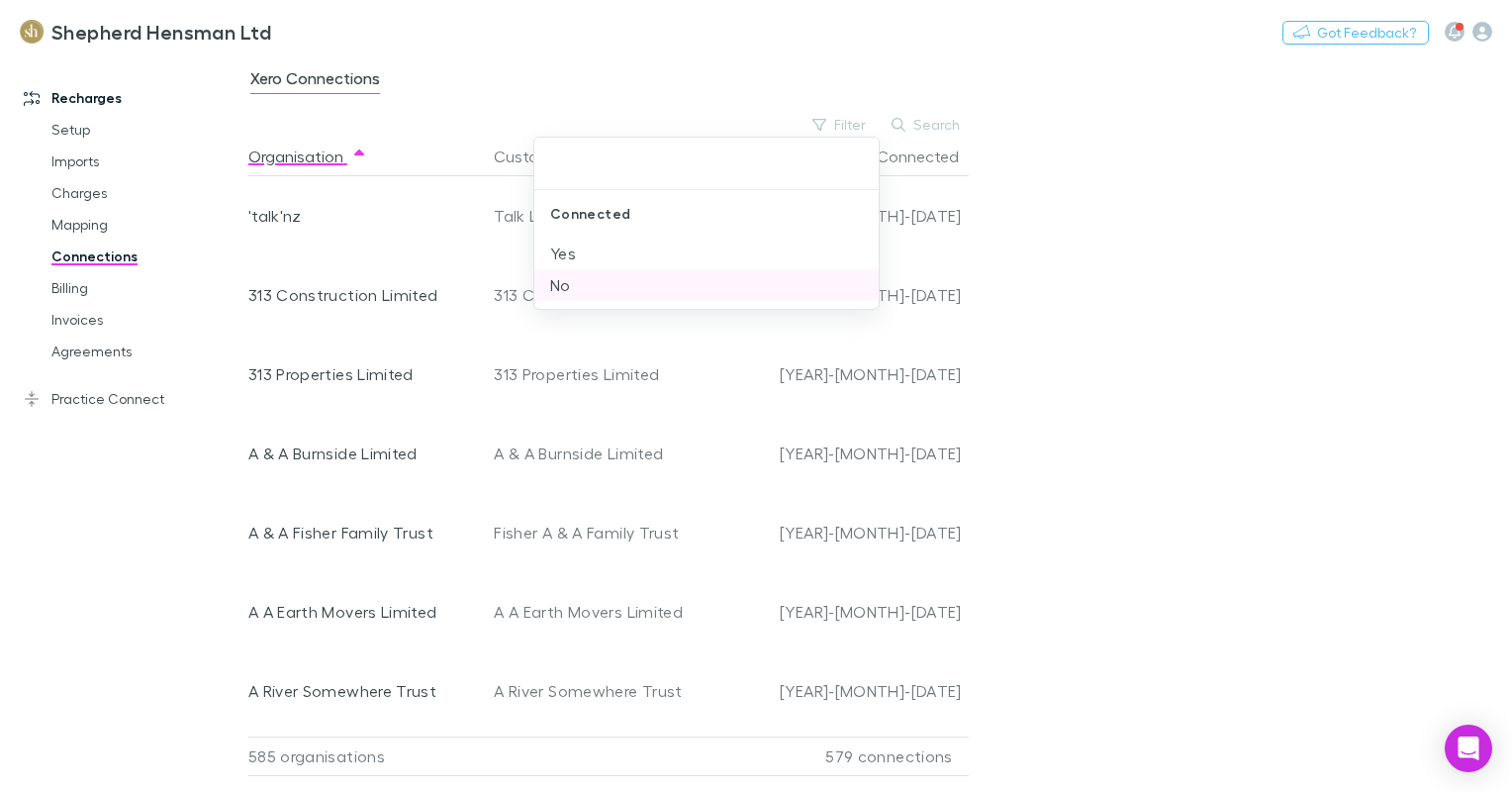 click on "No" at bounding box center [707, 285] 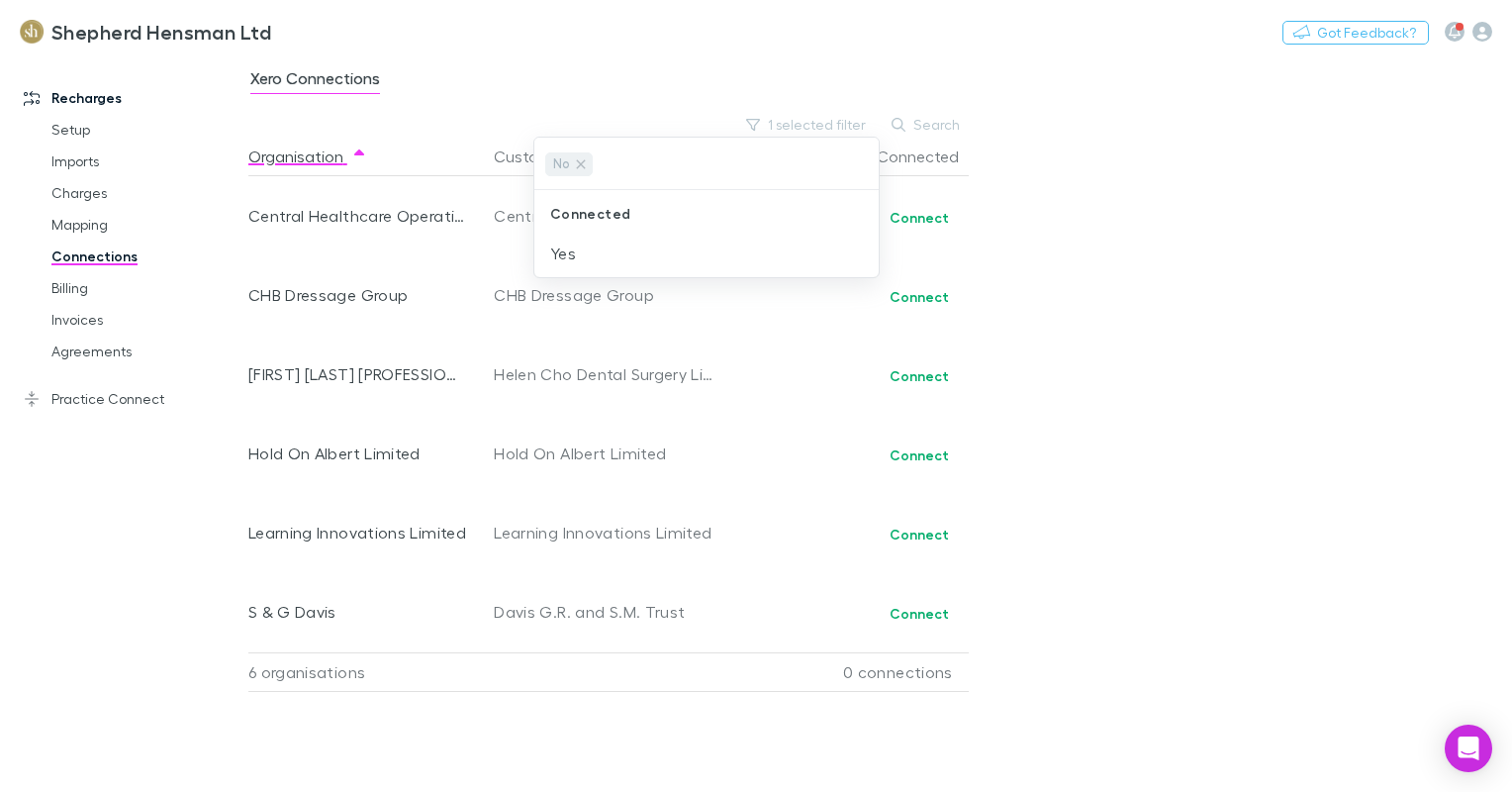 click at bounding box center [756, 396] 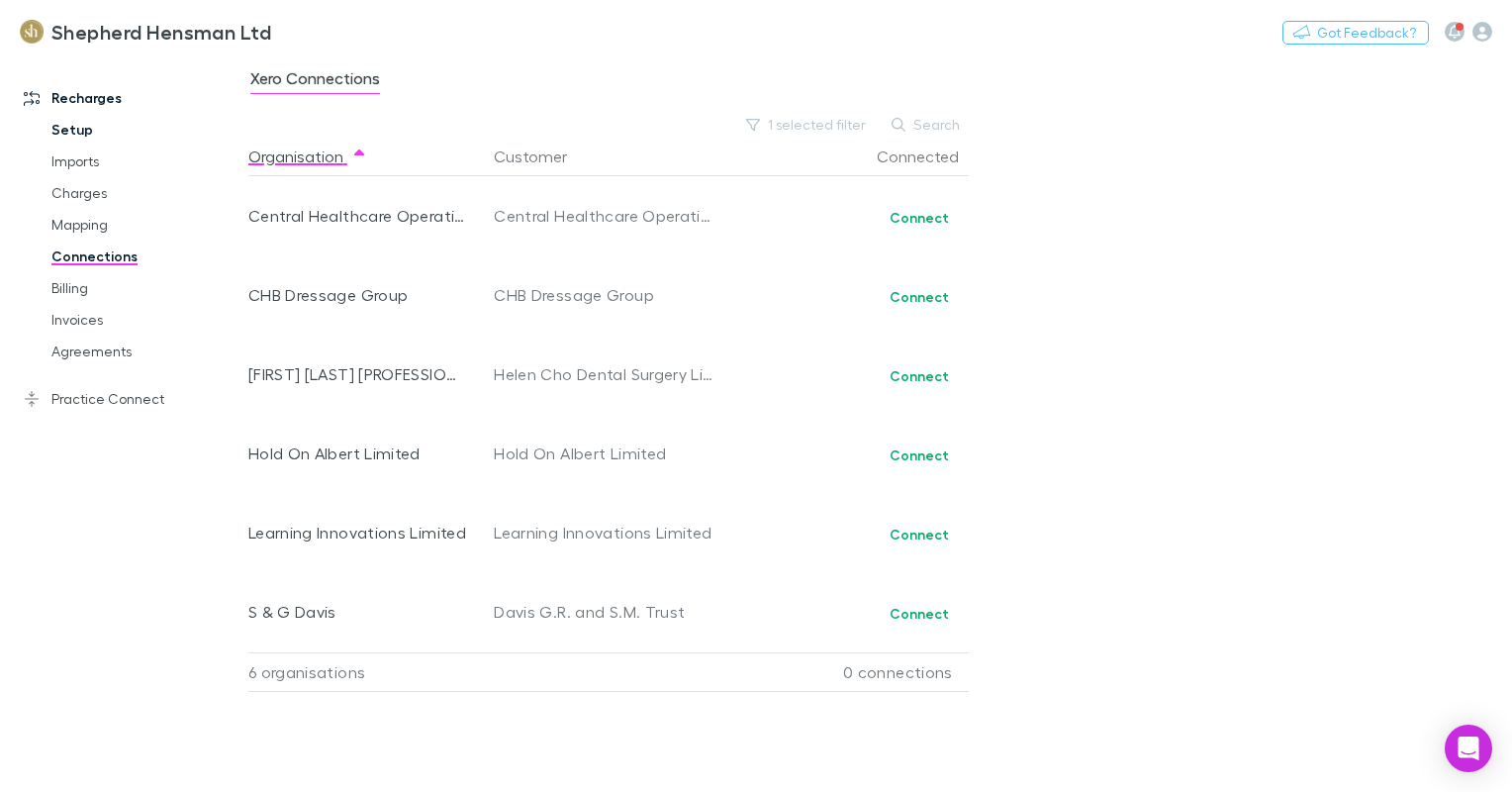 click on "Setup" at bounding box center [145, 130] 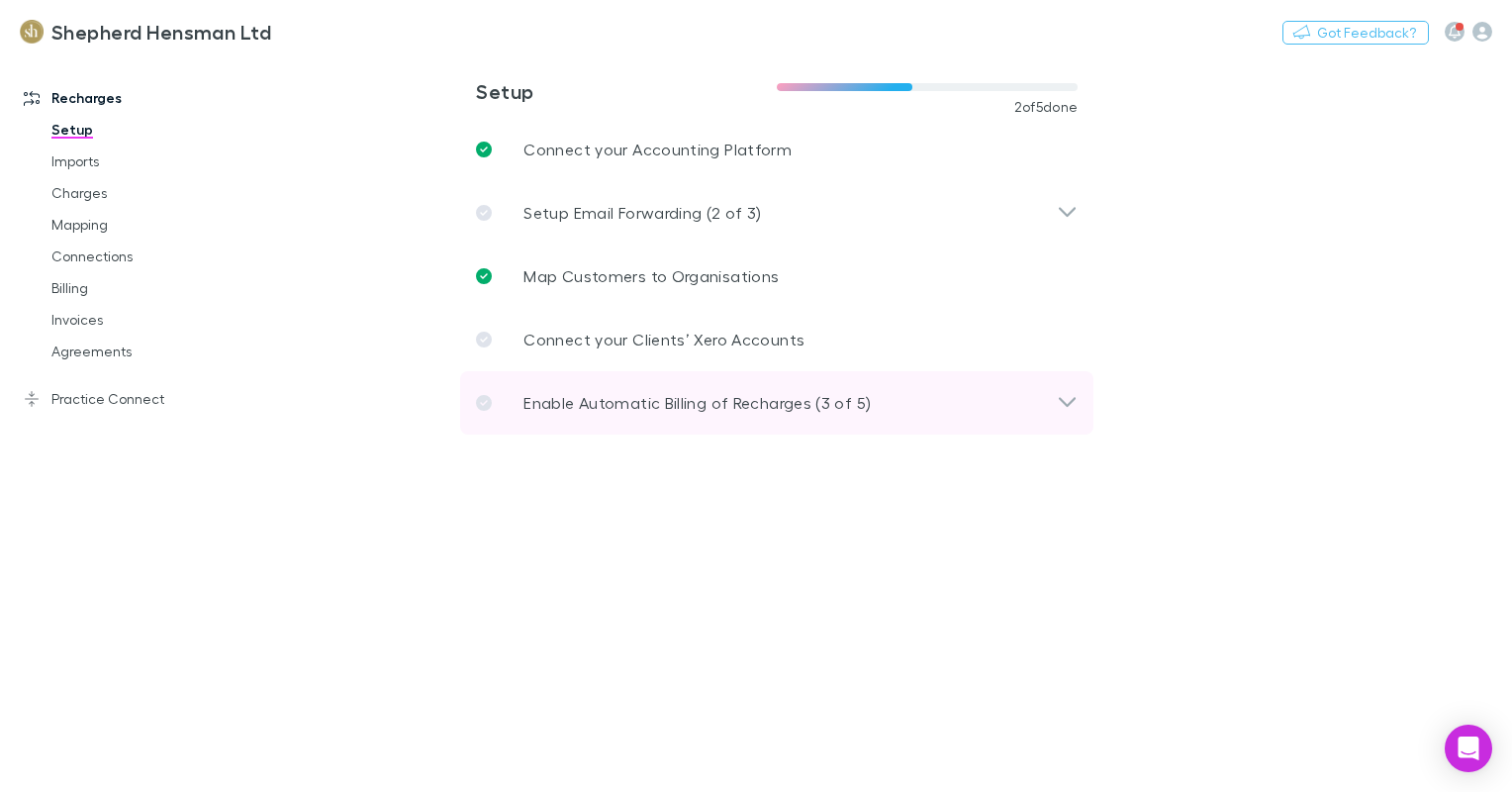 click on "Enable Automatic Billing of Recharges    (3 of 5)" at bounding box center (642, 213) 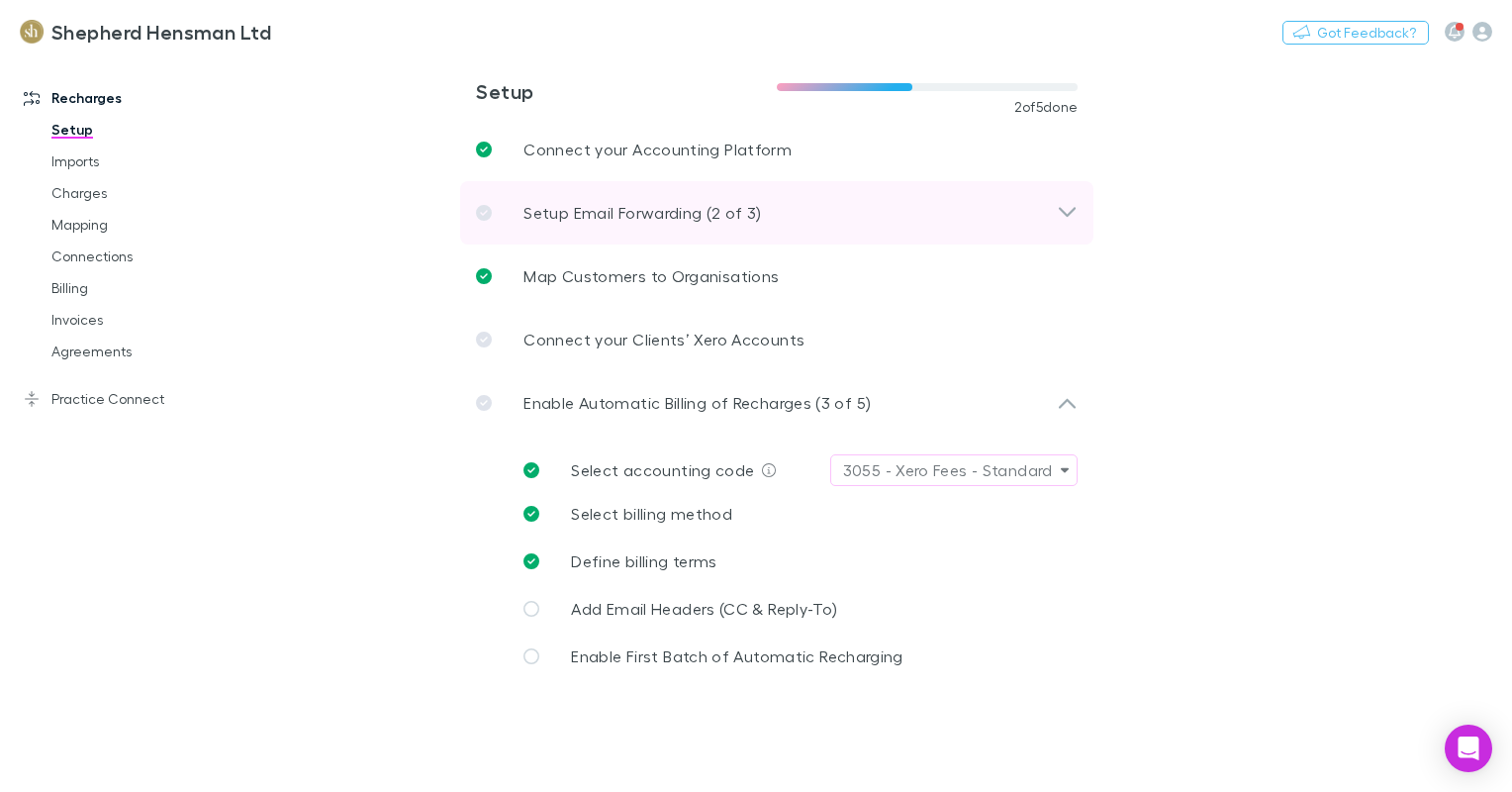 click on "Setup Email Forwarding    (2 of 3)" at bounding box center (642, 213) 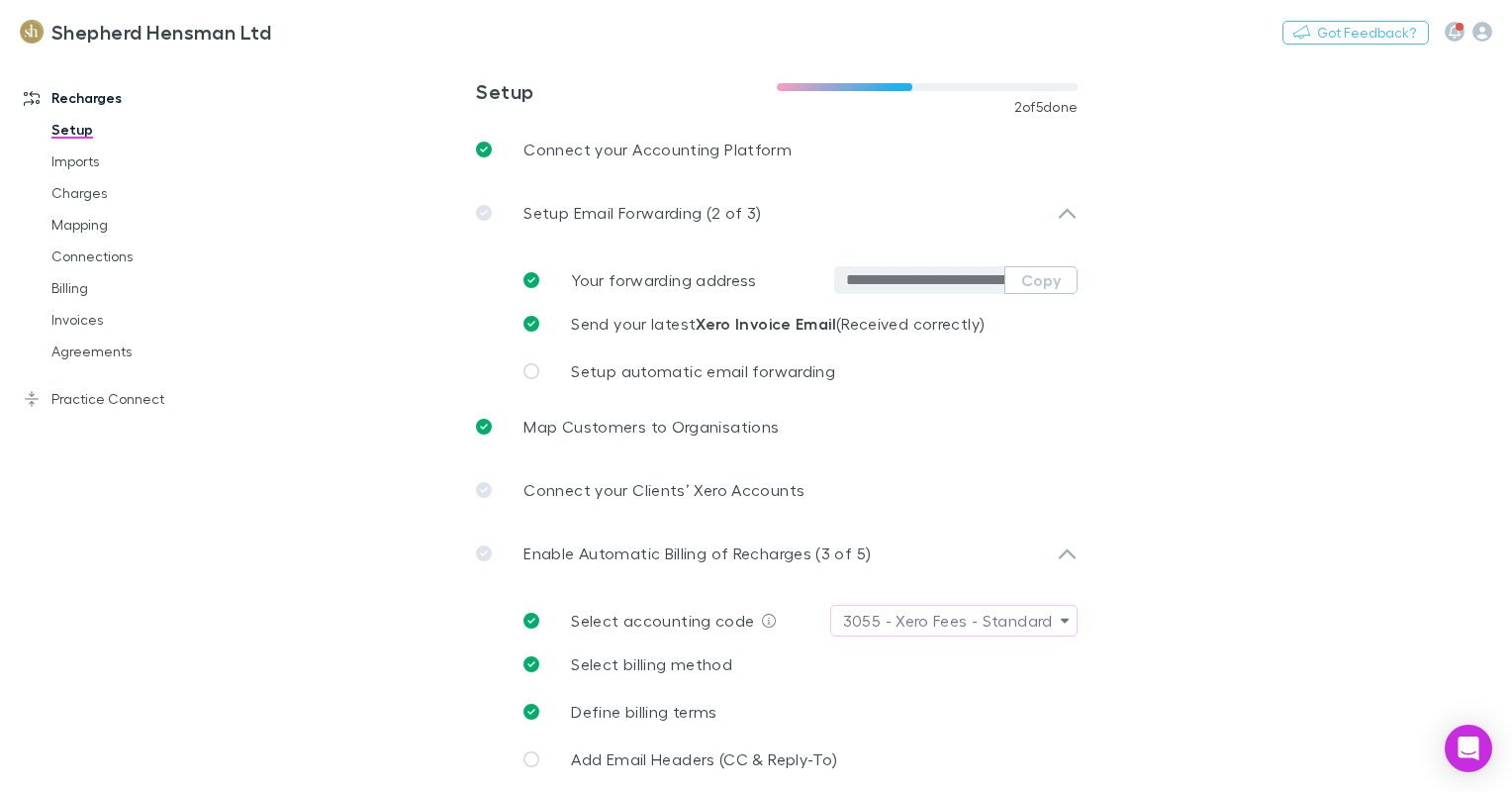 scroll, scrollTop: 69, scrollLeft: 0, axis: vertical 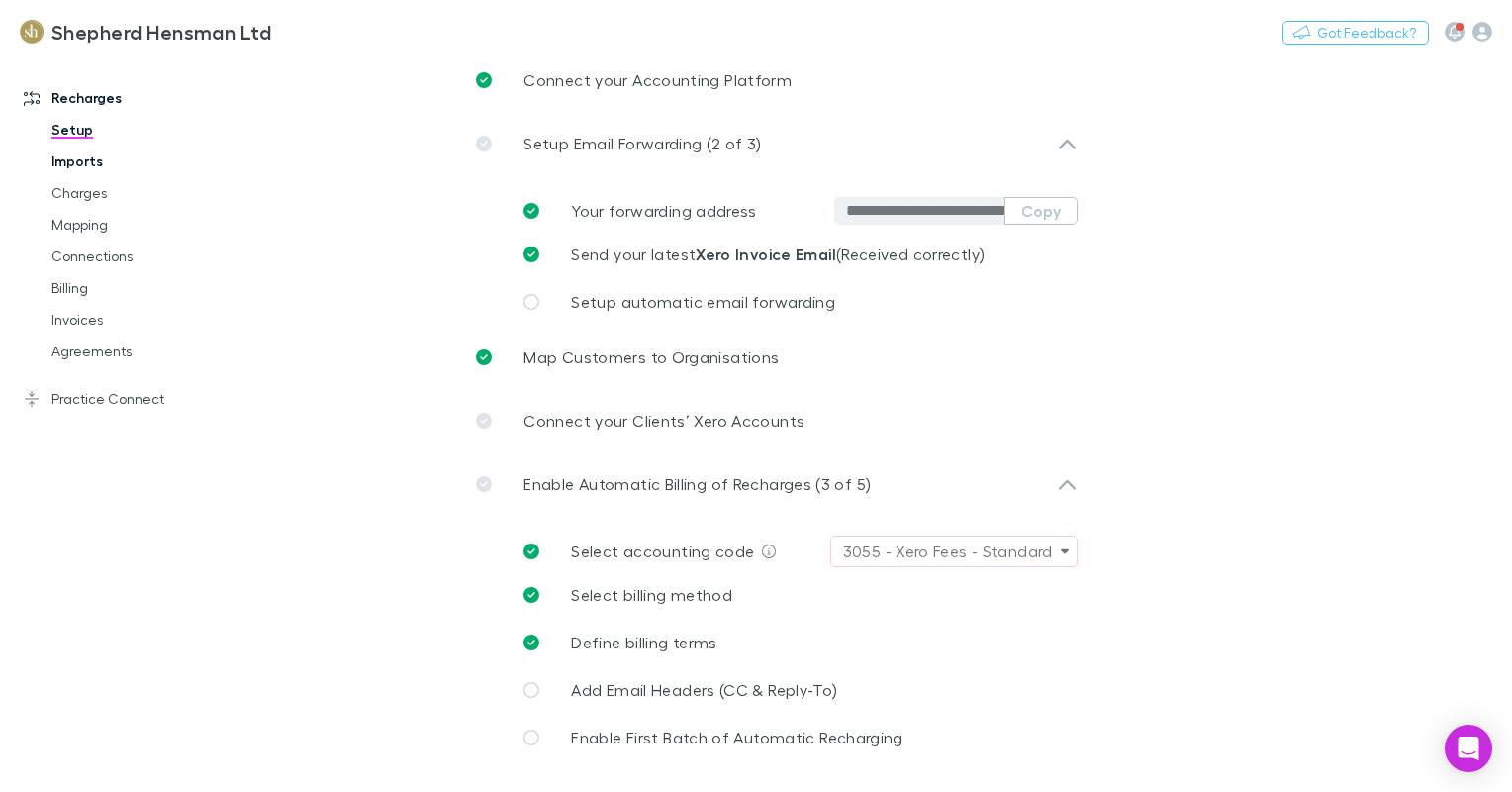 click on "Imports" at bounding box center [145, 161] 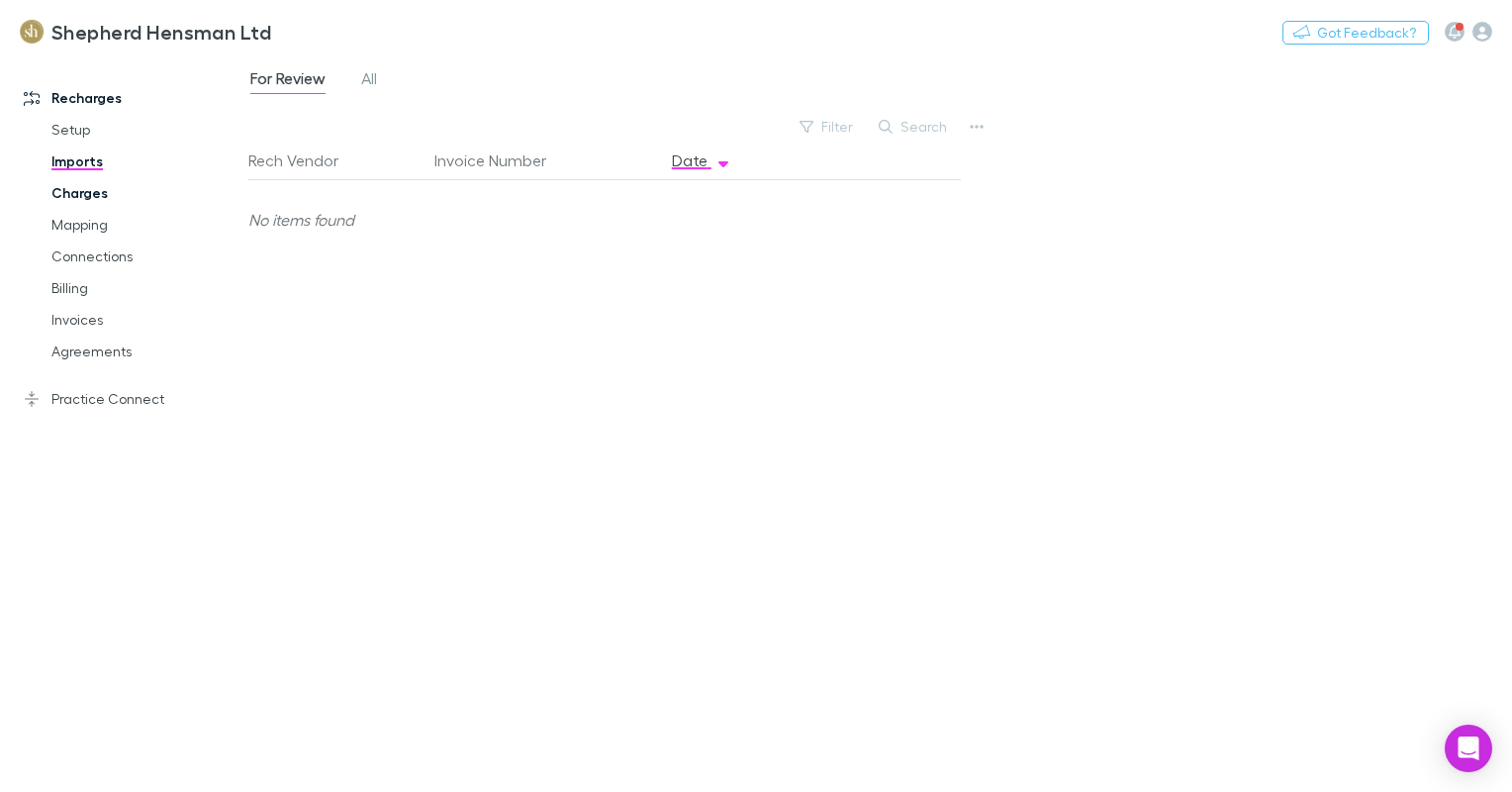 click on "Charges" at bounding box center (145, 193) 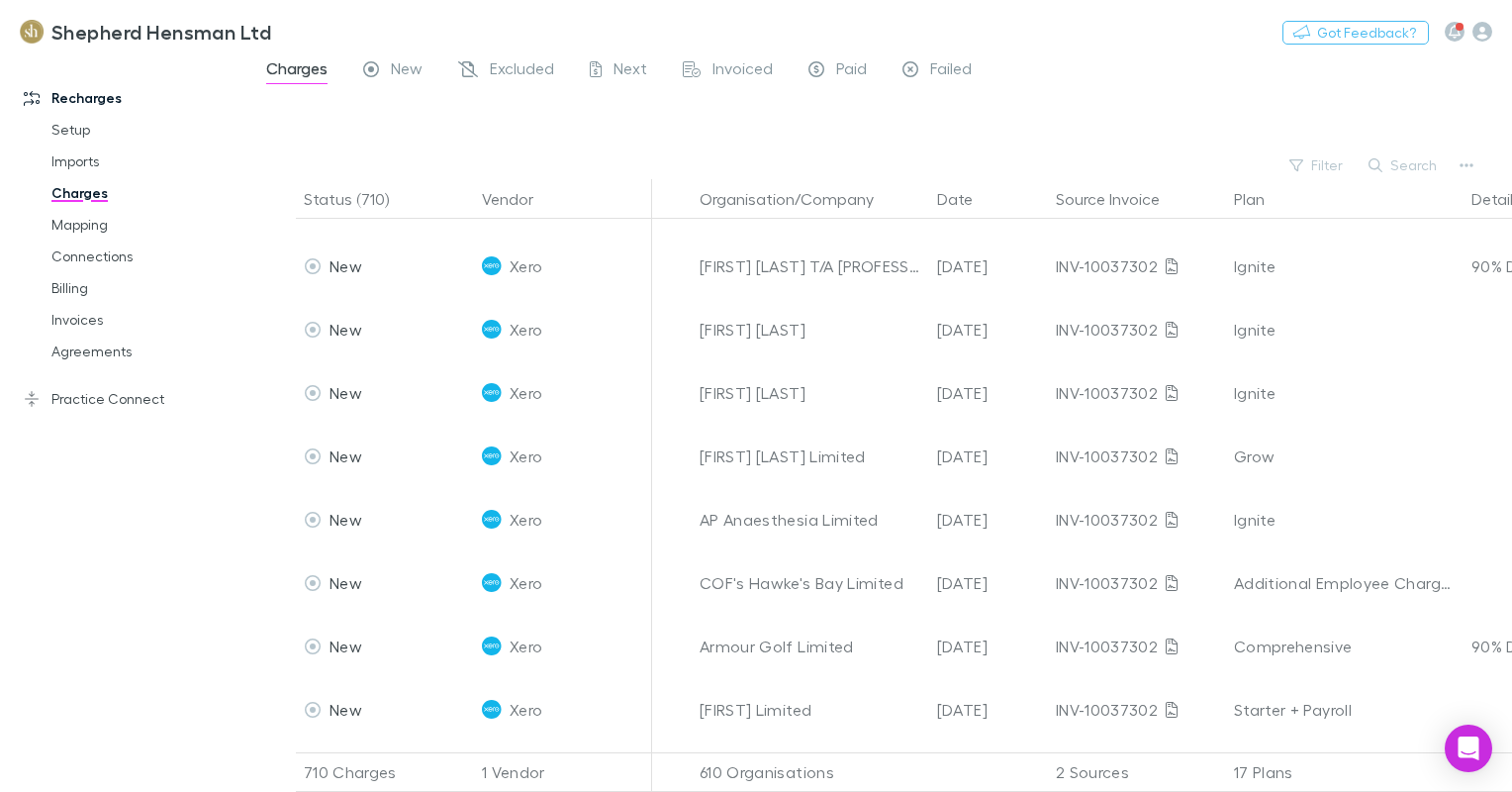 scroll, scrollTop: 1089, scrollLeft: 0, axis: vertical 